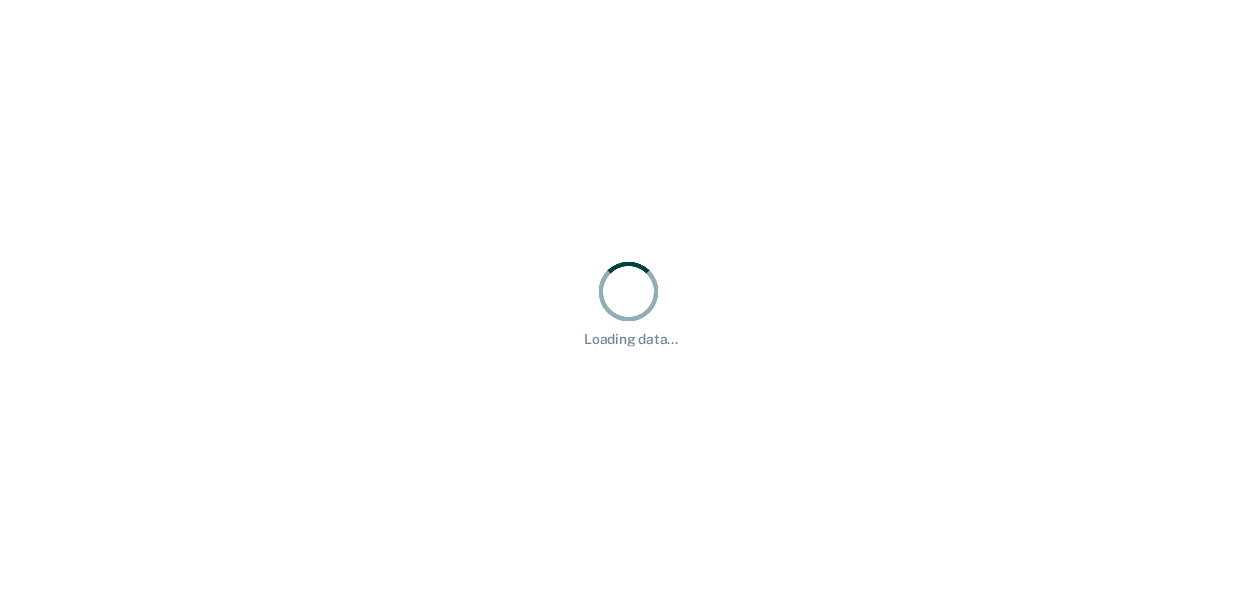 scroll, scrollTop: 0, scrollLeft: 0, axis: both 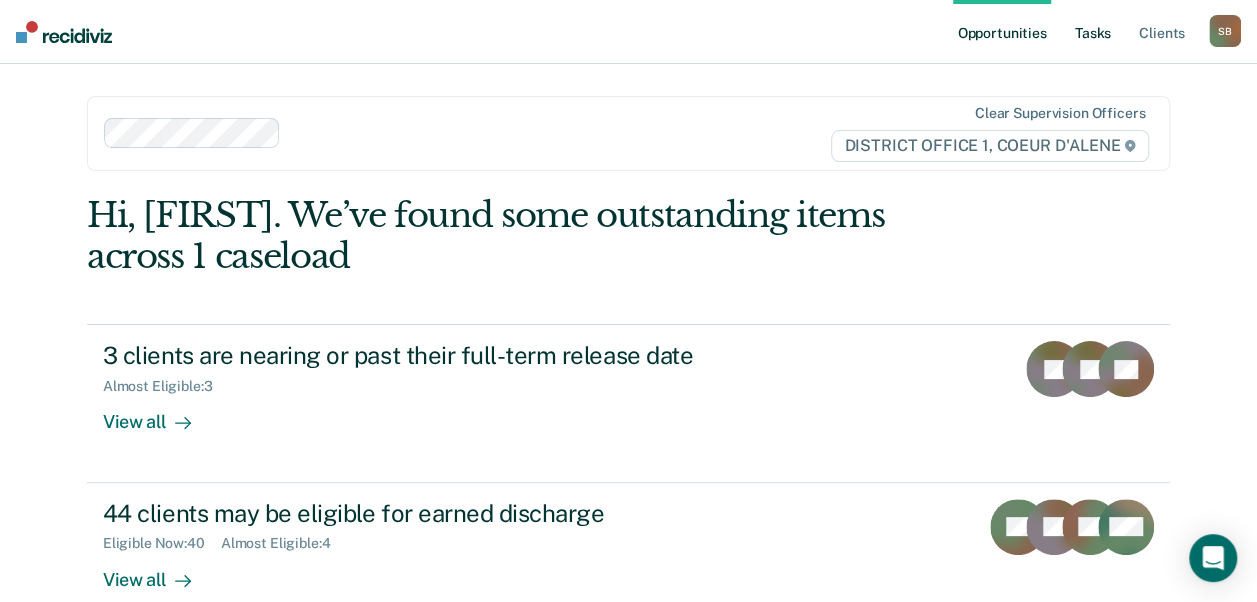 click on "Tasks" at bounding box center [1093, 32] 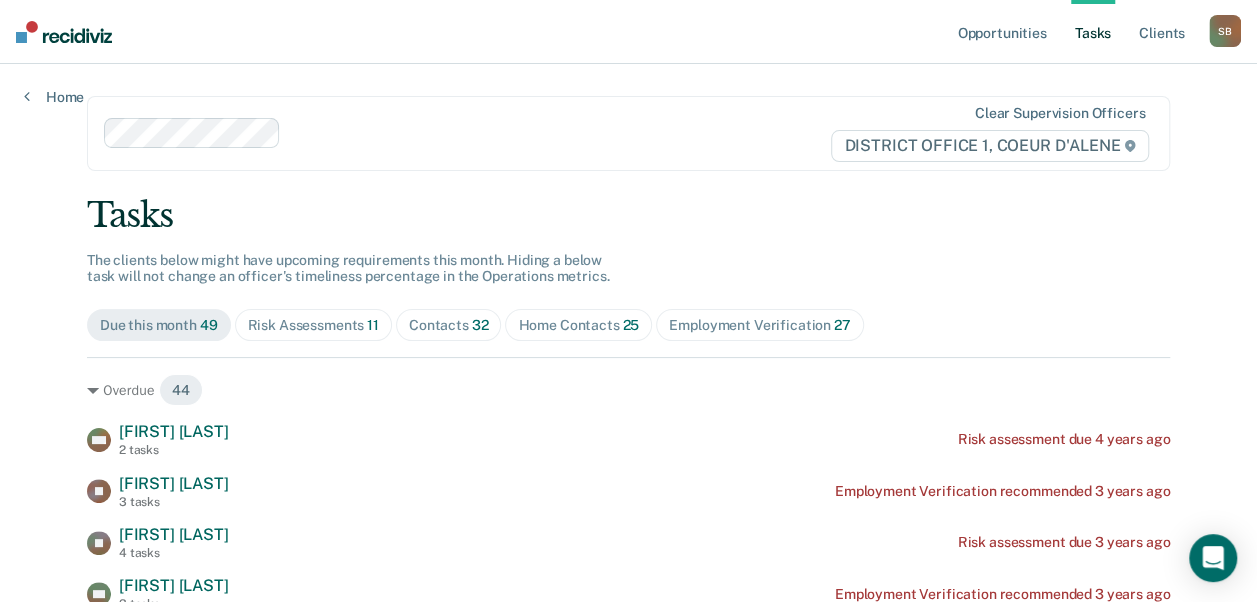 click on "Contacts   32" at bounding box center [449, 325] 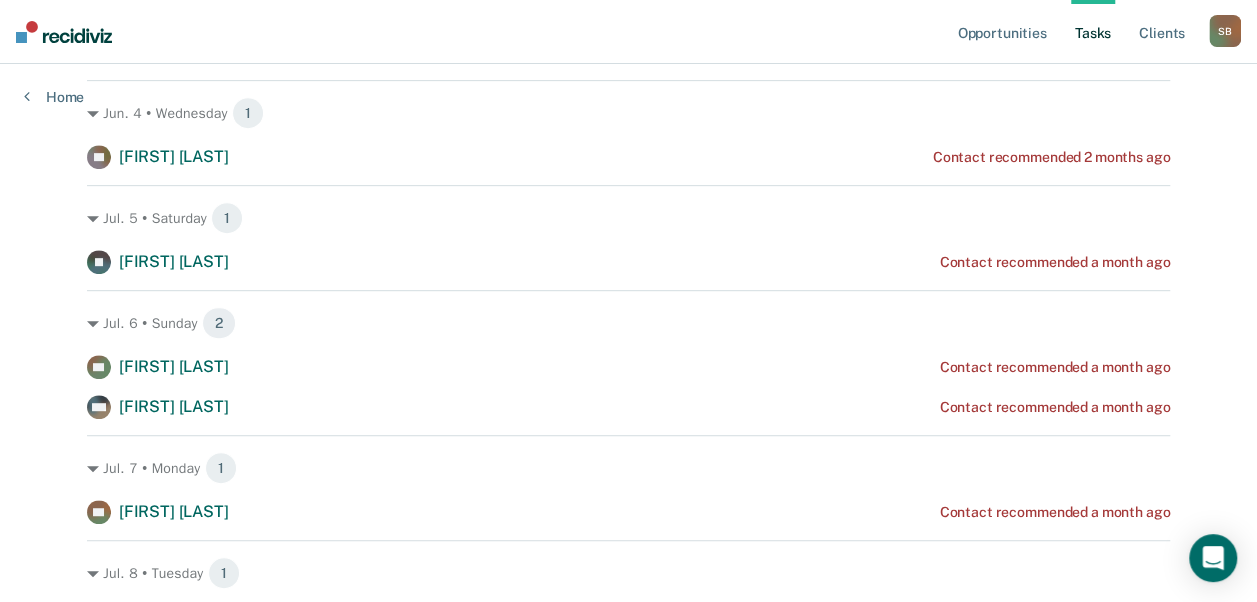 scroll, scrollTop: 396, scrollLeft: 0, axis: vertical 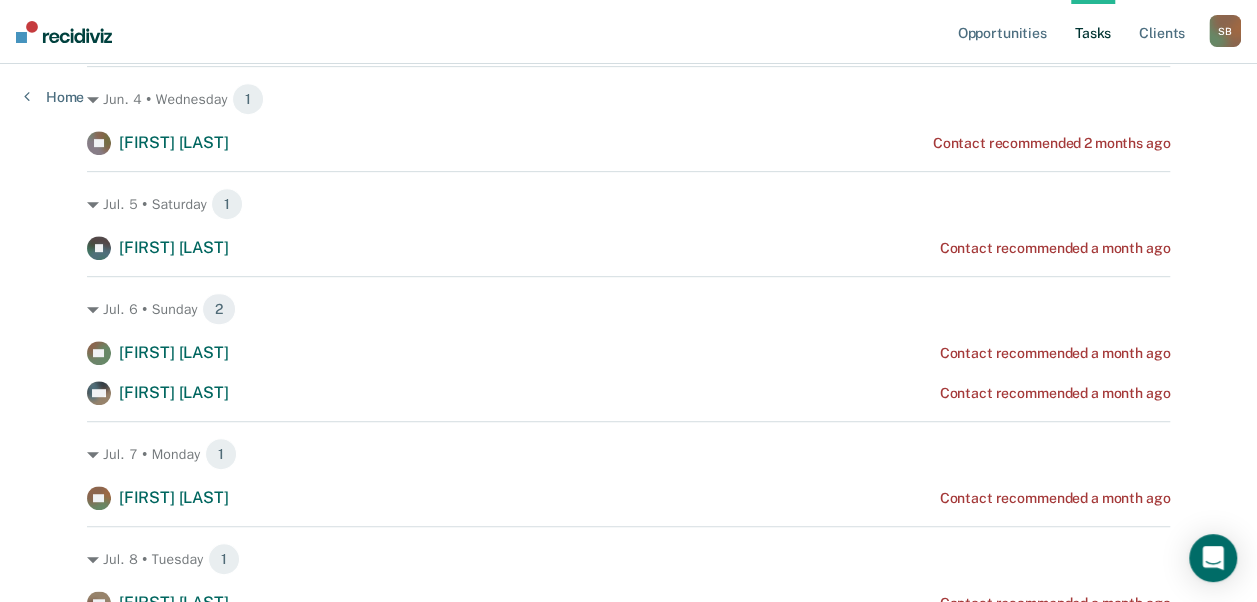 click on "SA [FIRST] [LAST]" at bounding box center (158, 353) 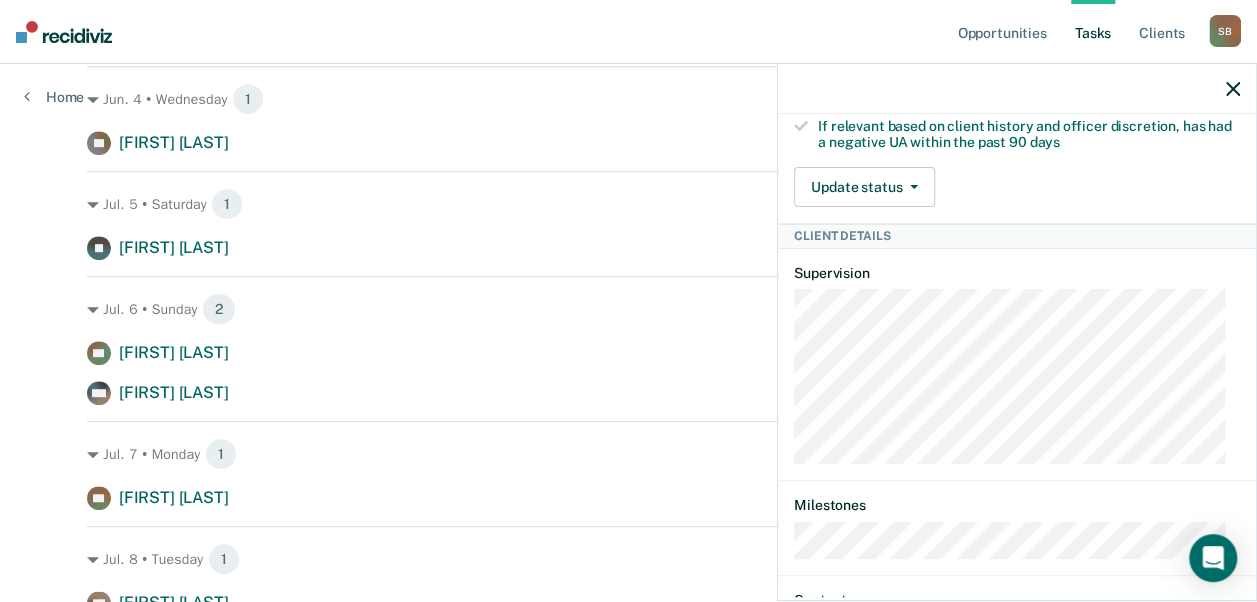 scroll, scrollTop: 852, scrollLeft: 0, axis: vertical 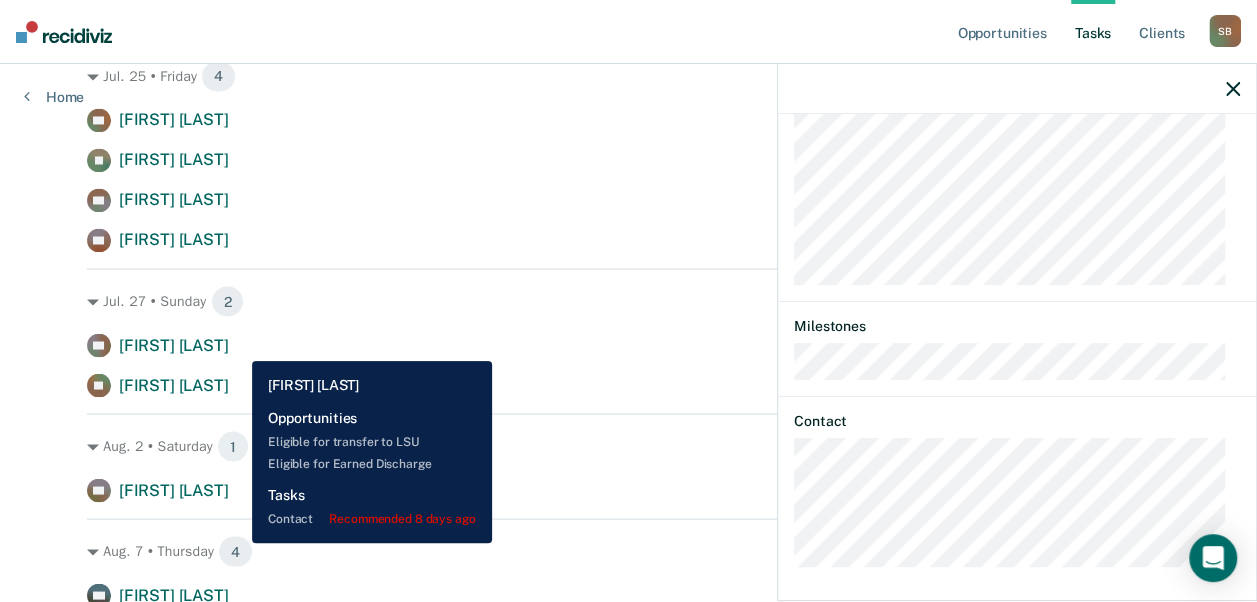 click on "[FIRST] [LAST]" at bounding box center (174, 344) 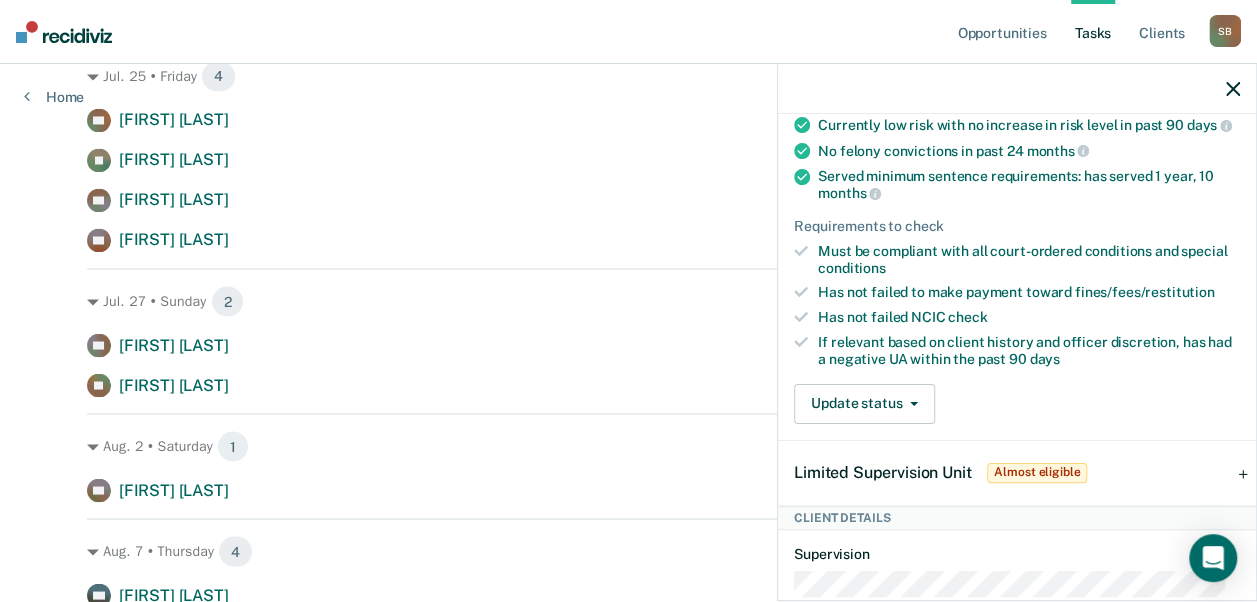 scroll, scrollTop: 0, scrollLeft: 0, axis: both 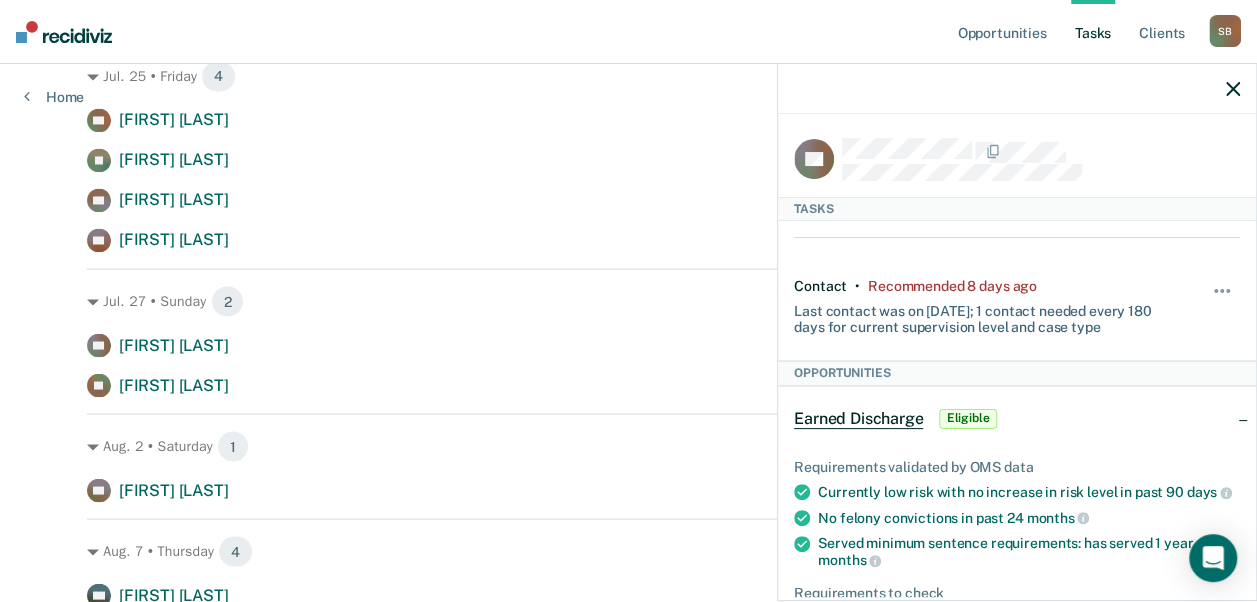 click 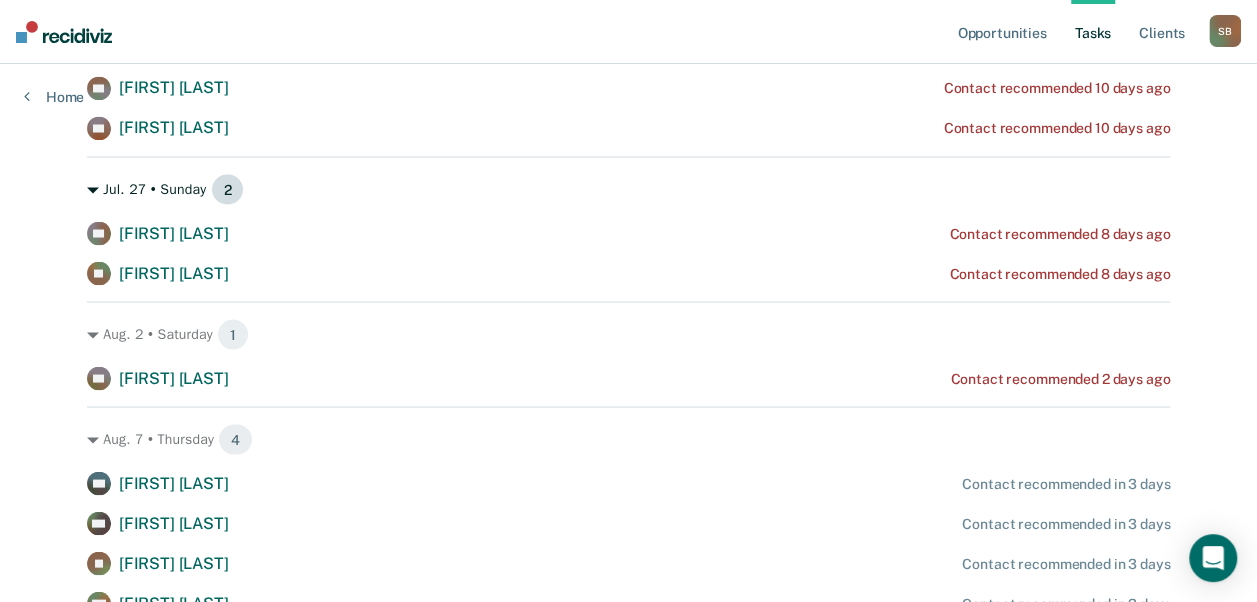 scroll, scrollTop: 1728, scrollLeft: 0, axis: vertical 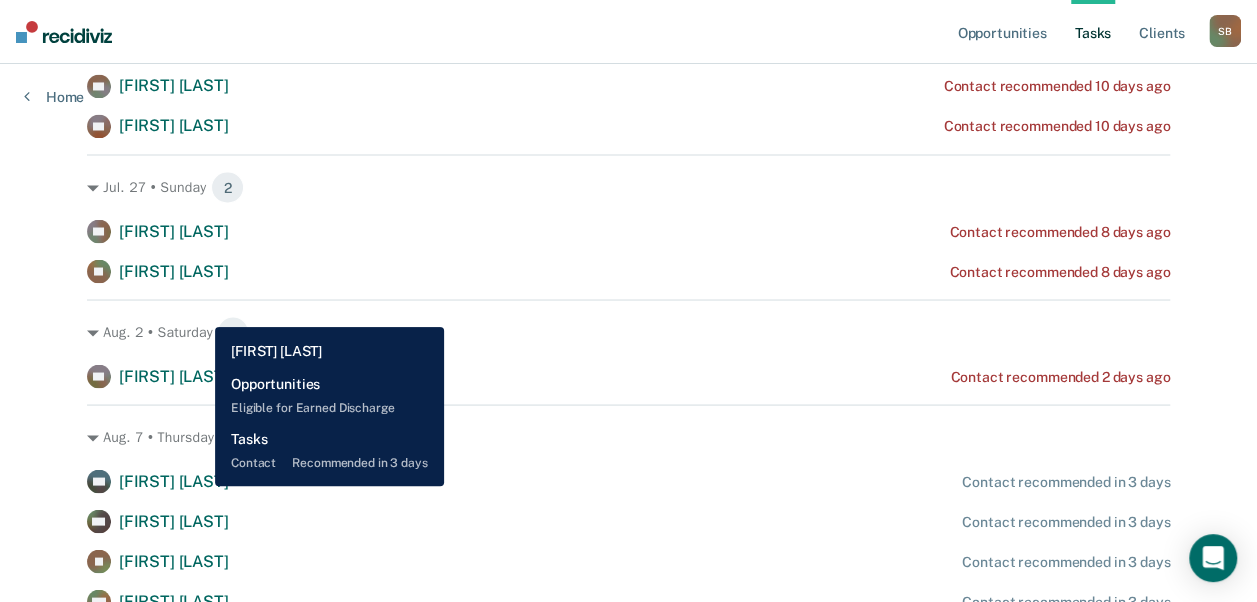 click on "[FIRST] [LAST]" at bounding box center (174, 480) 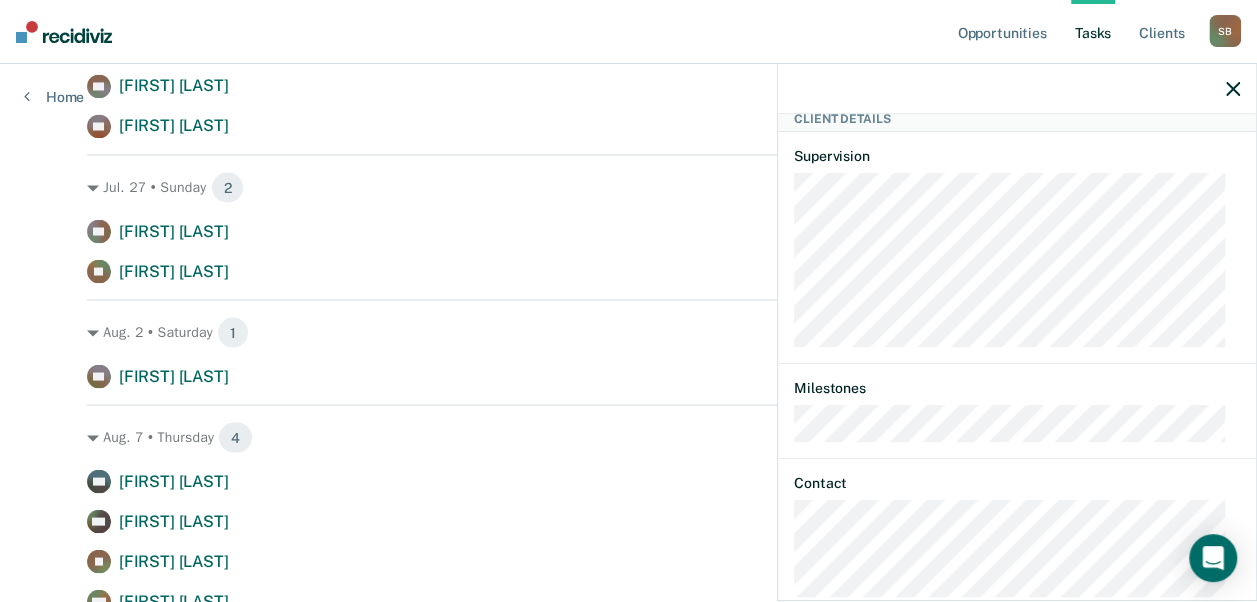 scroll, scrollTop: 779, scrollLeft: 0, axis: vertical 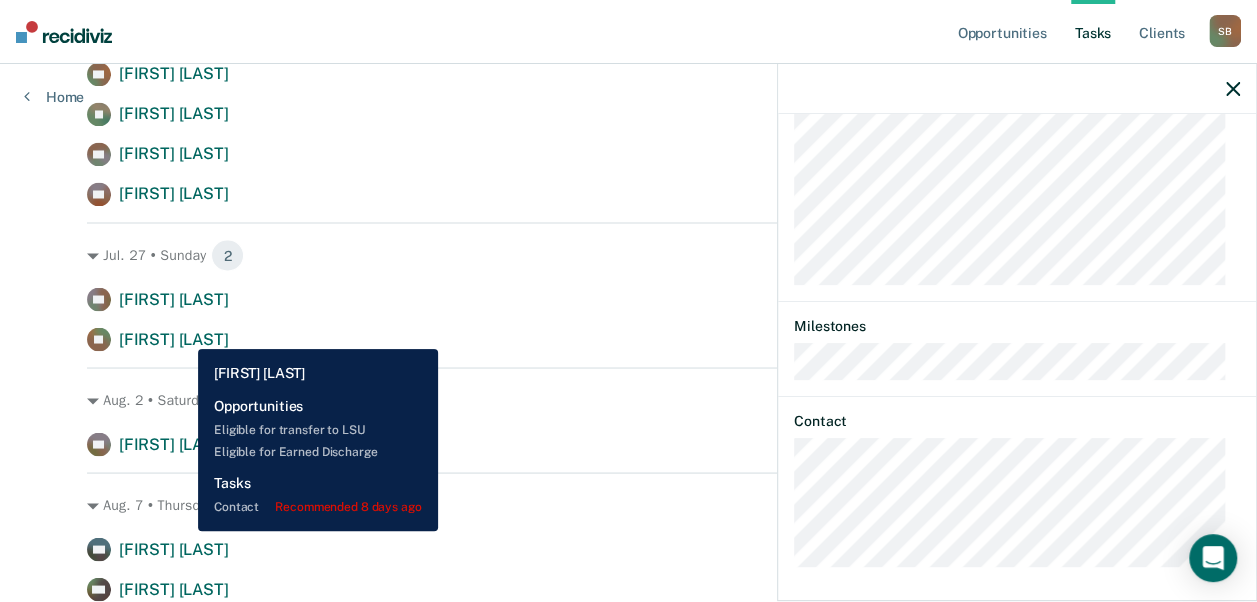 click on "[FIRST] [LAST]" at bounding box center [174, 338] 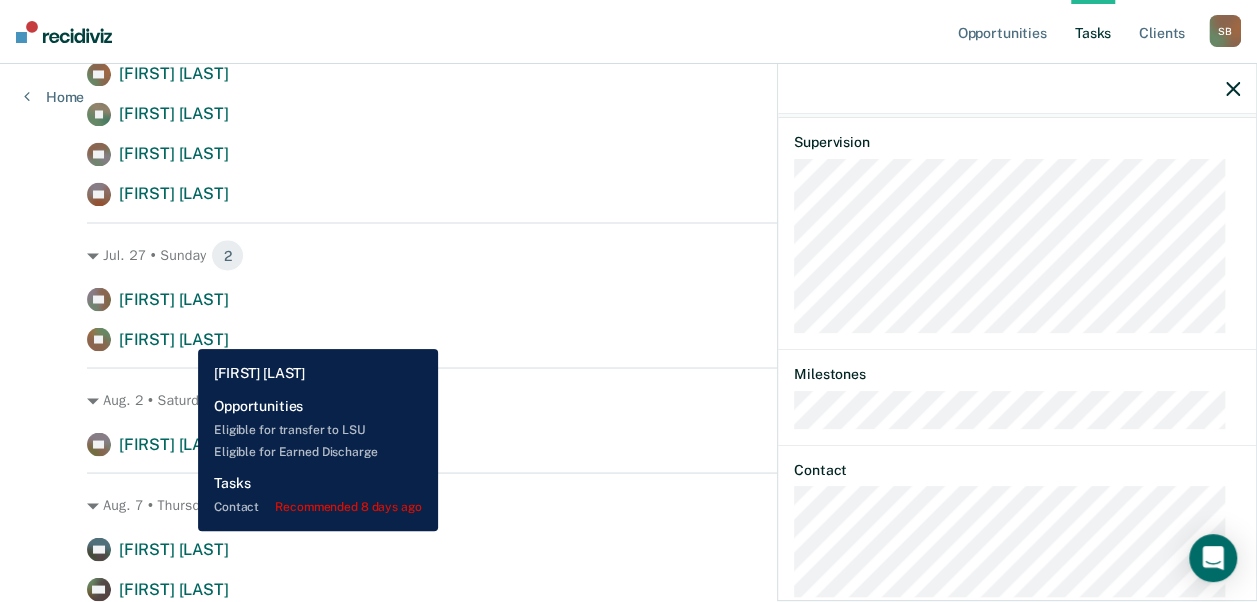 scroll, scrollTop: 844, scrollLeft: 0, axis: vertical 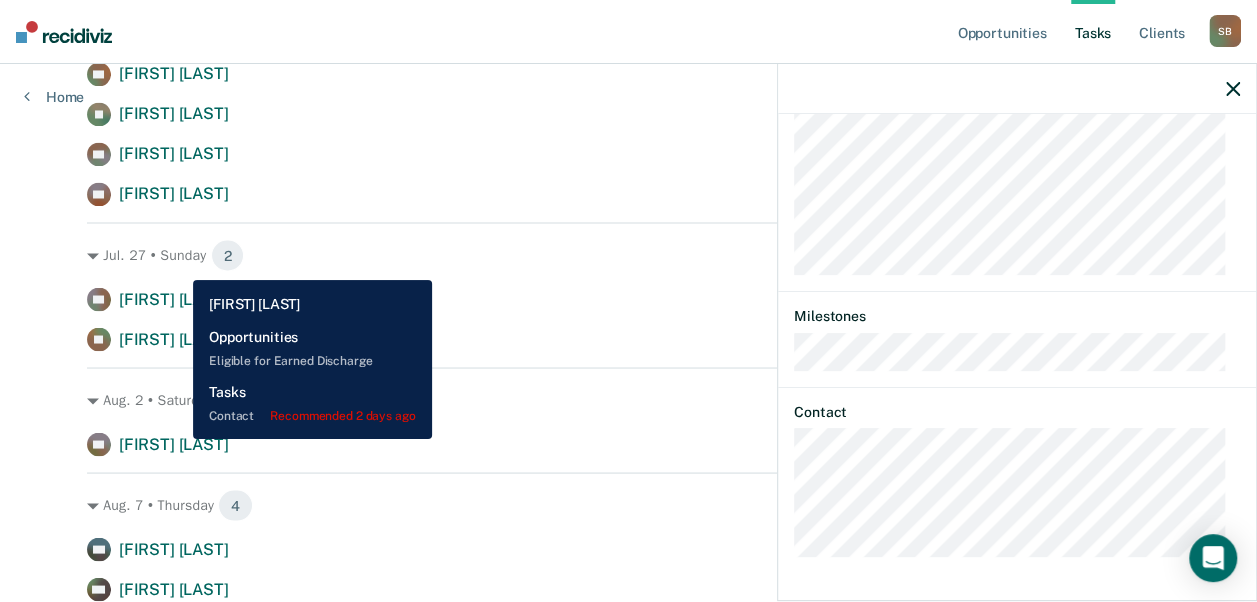 click on "[FIRST] [LAST]" at bounding box center (174, 443) 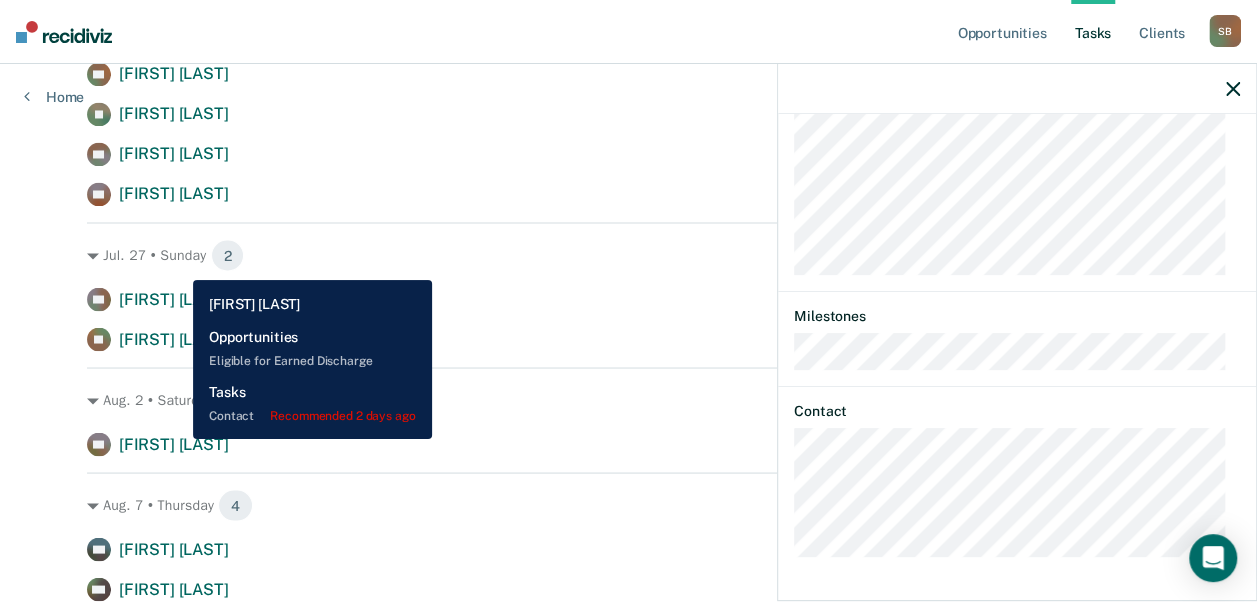scroll, scrollTop: 758, scrollLeft: 0, axis: vertical 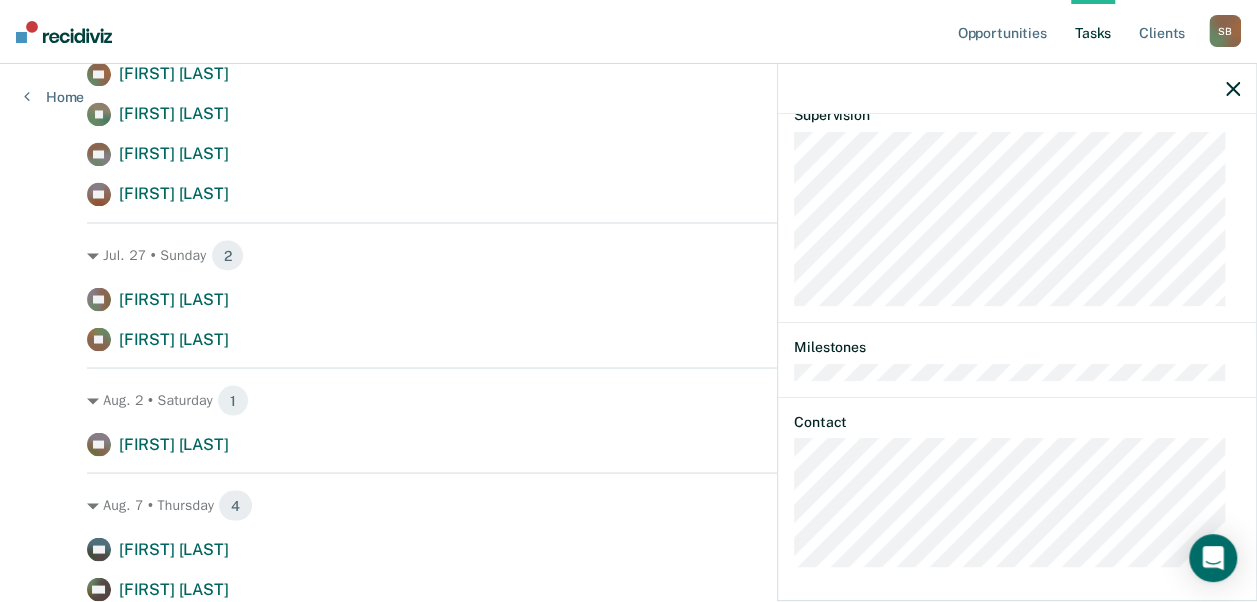 click 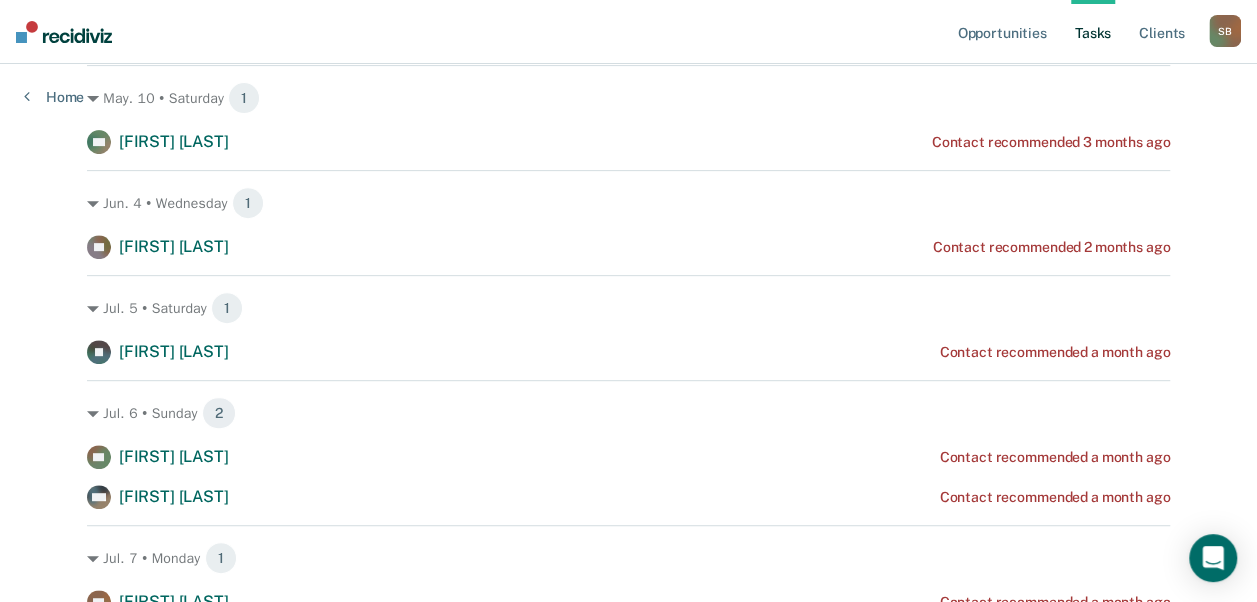 scroll, scrollTop: 294, scrollLeft: 0, axis: vertical 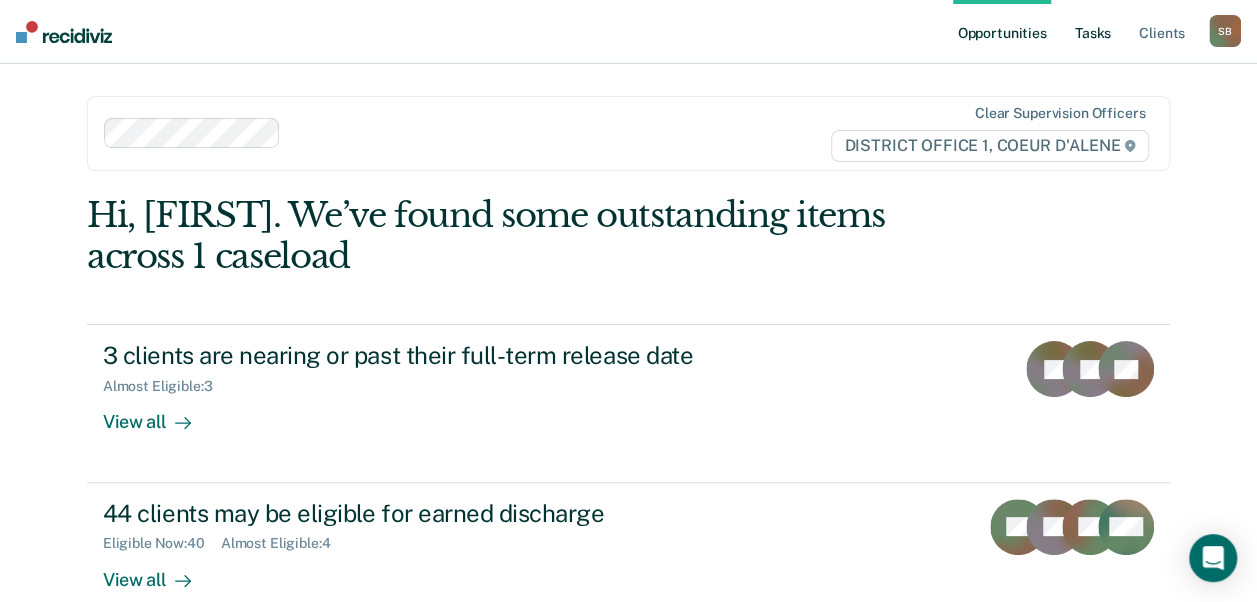 click on "Tasks" at bounding box center (1093, 32) 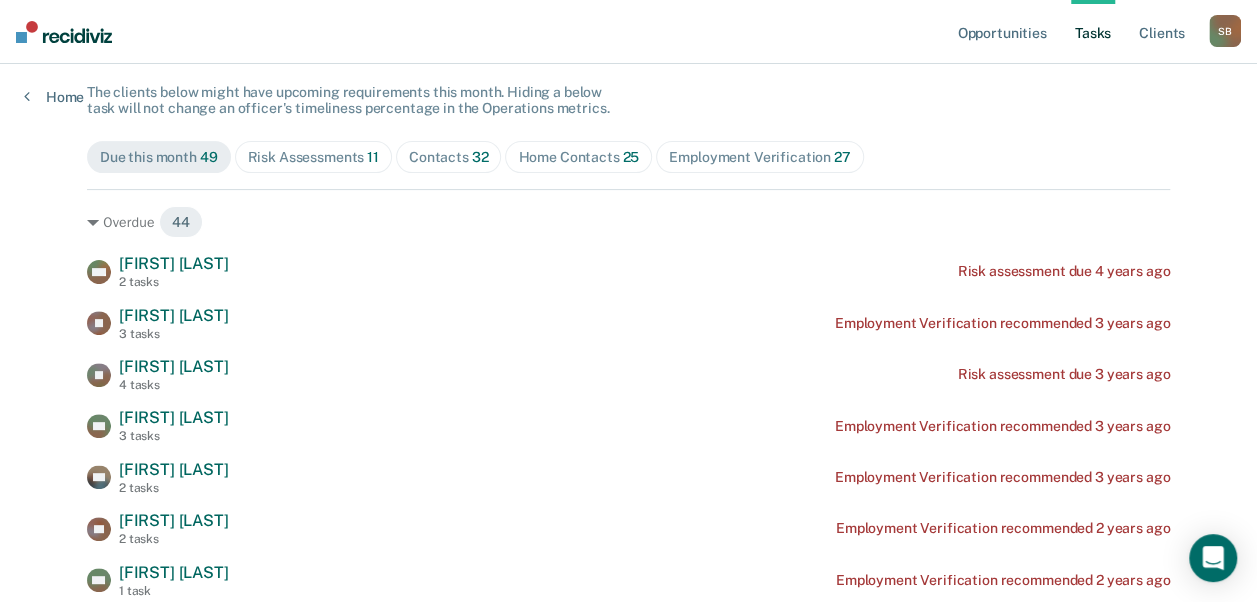 scroll, scrollTop: 164, scrollLeft: 0, axis: vertical 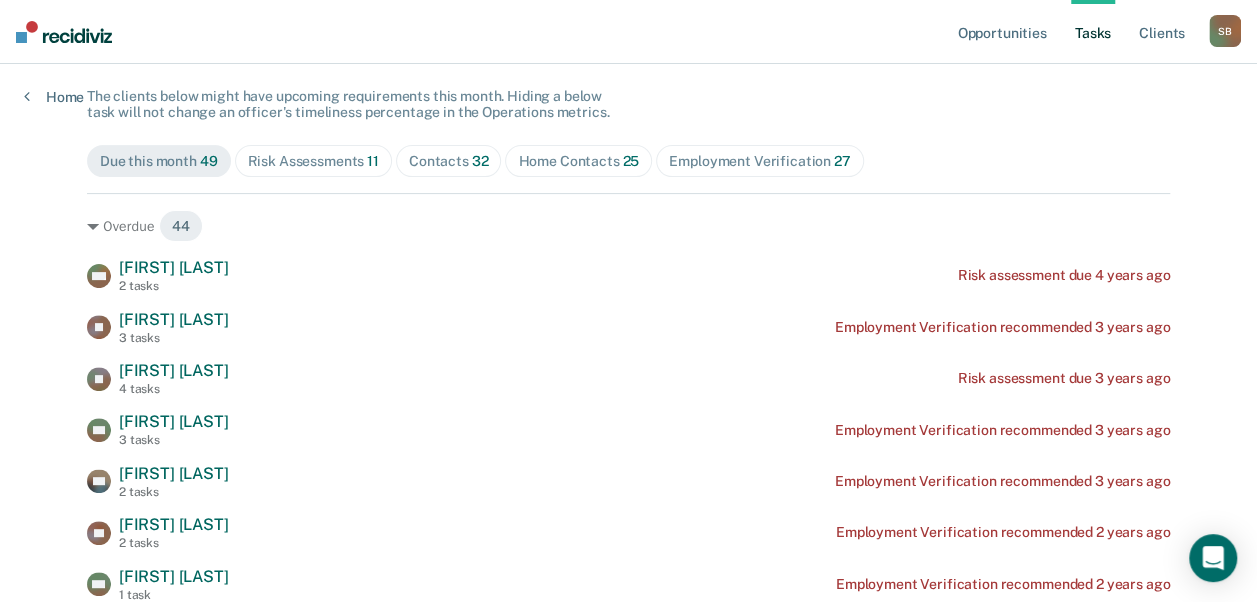 click on "Contacts   32" at bounding box center (449, 161) 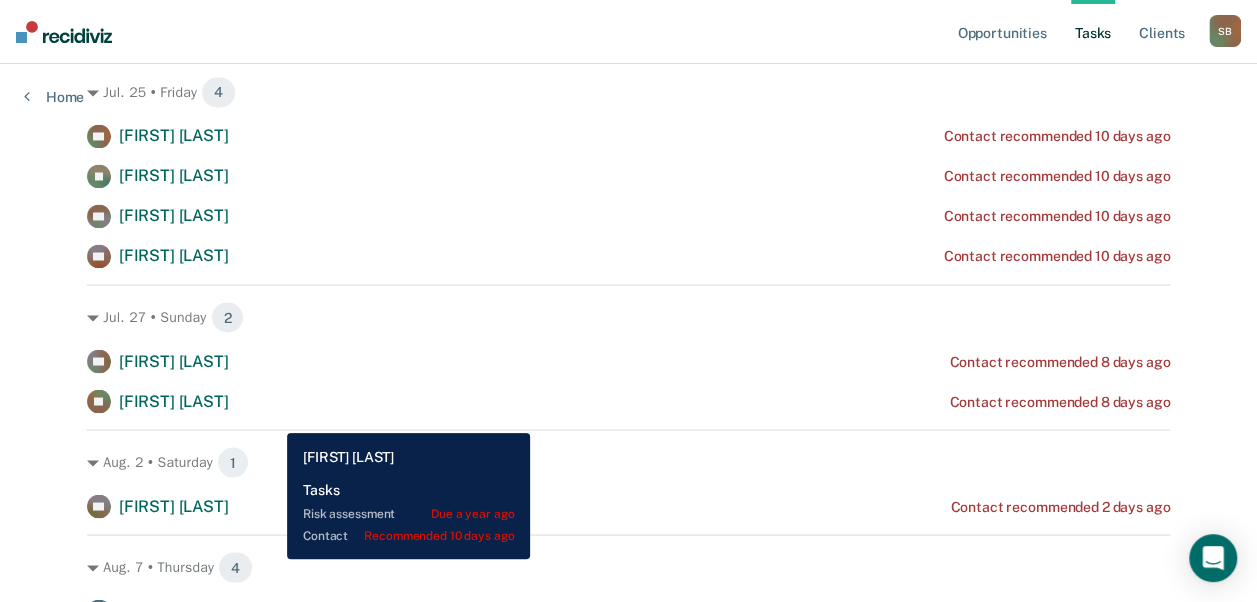 scroll, scrollTop: 1599, scrollLeft: 0, axis: vertical 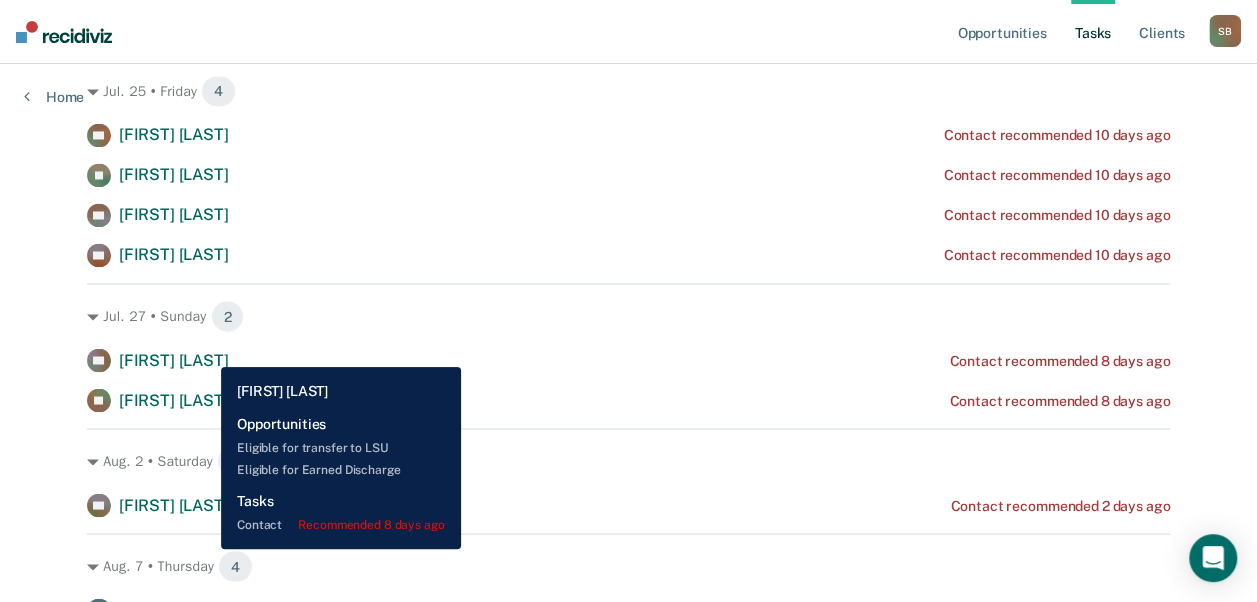 click on "[FIRST] [LAST]" at bounding box center (174, 359) 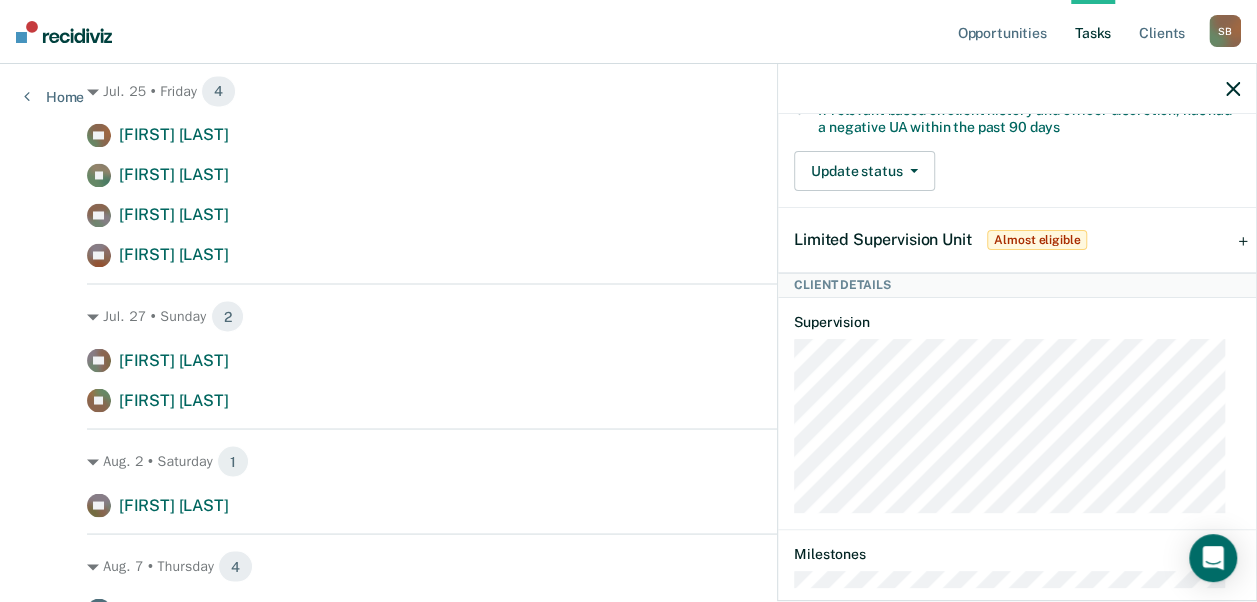 scroll, scrollTop: 823, scrollLeft: 0, axis: vertical 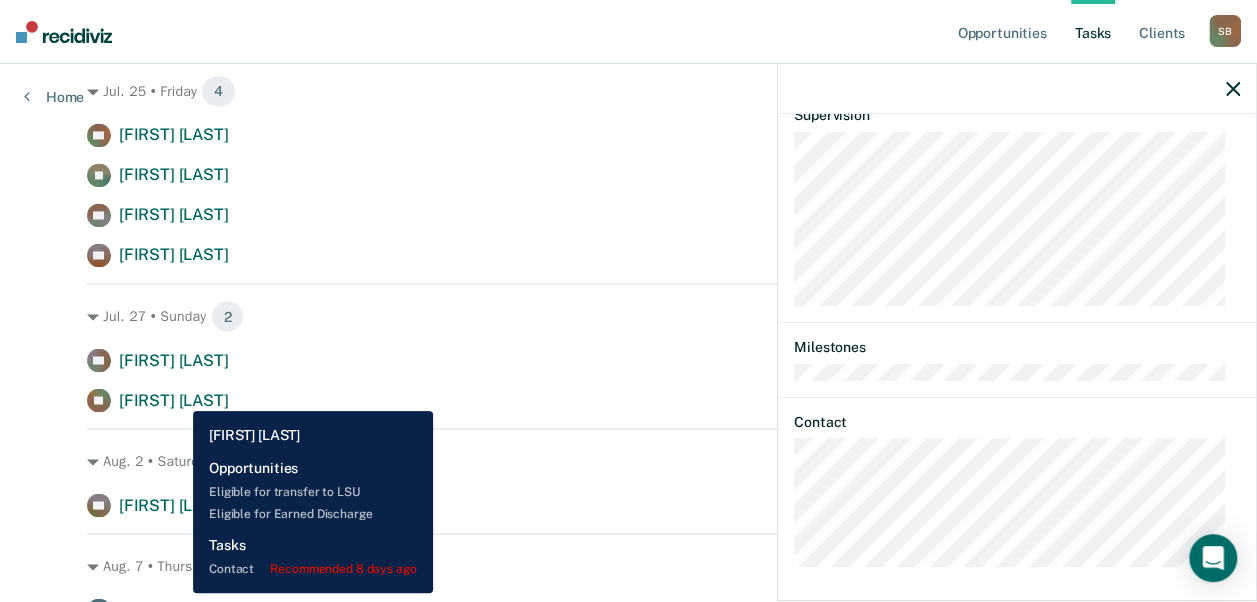 click on "[FIRST] [LAST]" at bounding box center (174, 399) 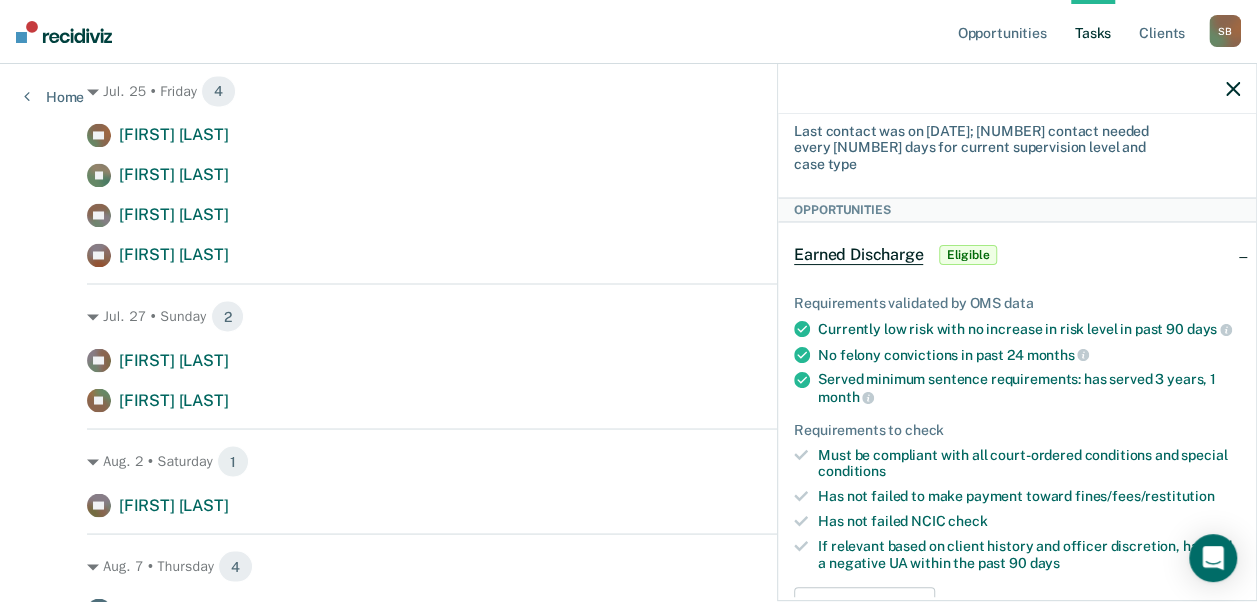 scroll, scrollTop: 167, scrollLeft: 0, axis: vertical 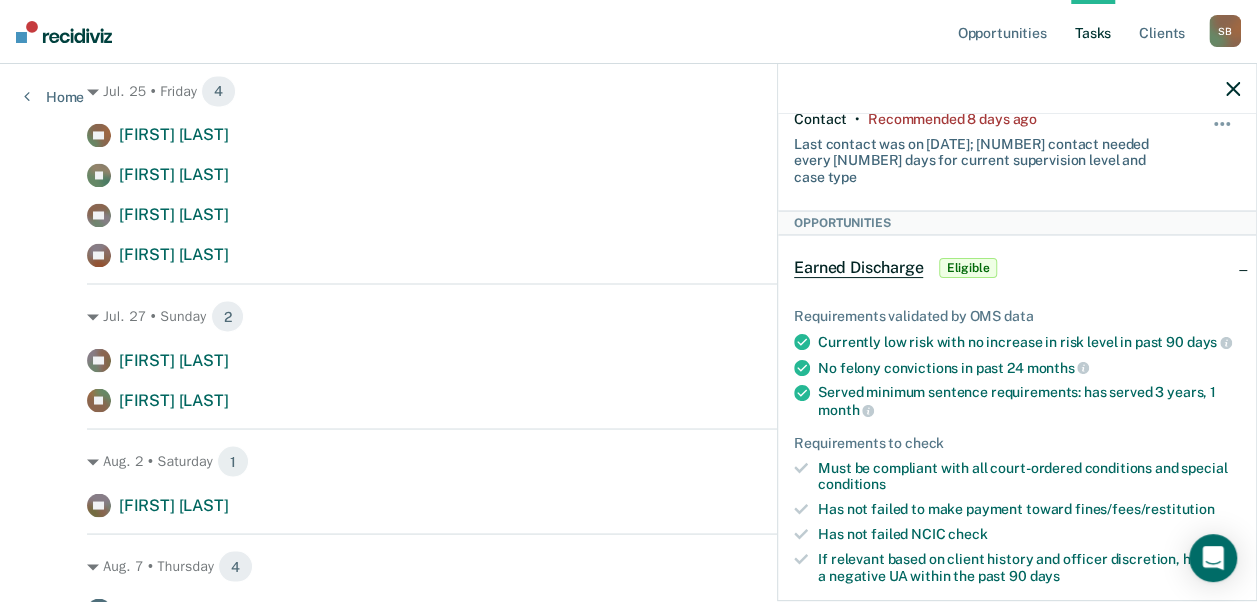 click on "Opportunities Tasks Client s Schraeder, Benjamin S B Profile How it works Log Out" at bounding box center (628, 32) 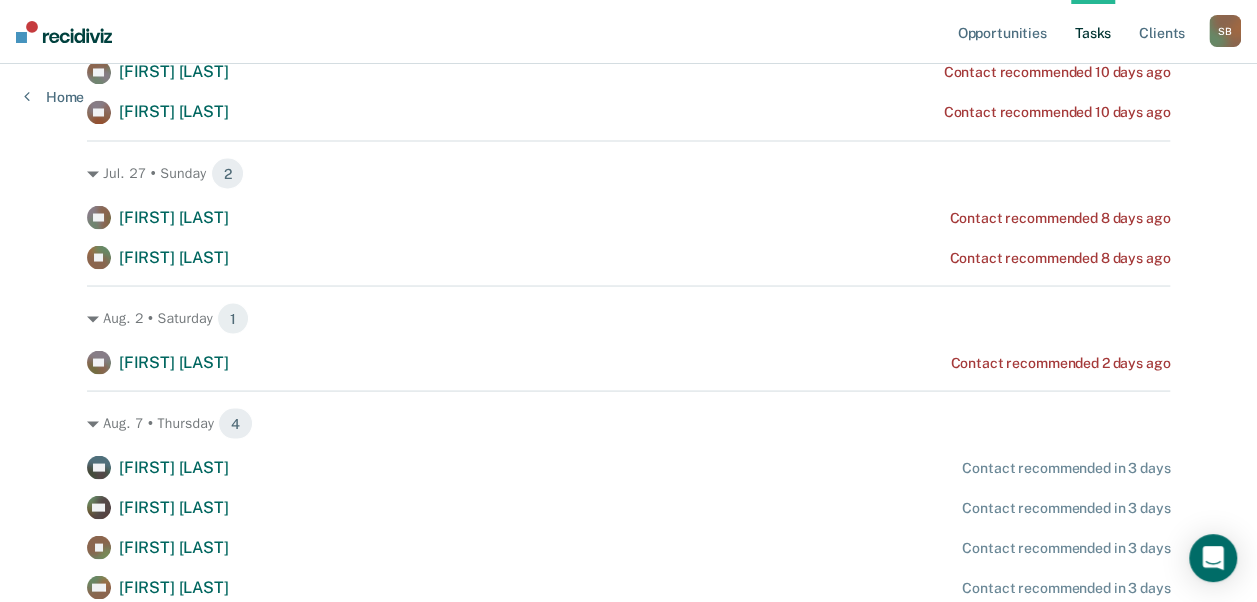 scroll, scrollTop: 1743, scrollLeft: 0, axis: vertical 